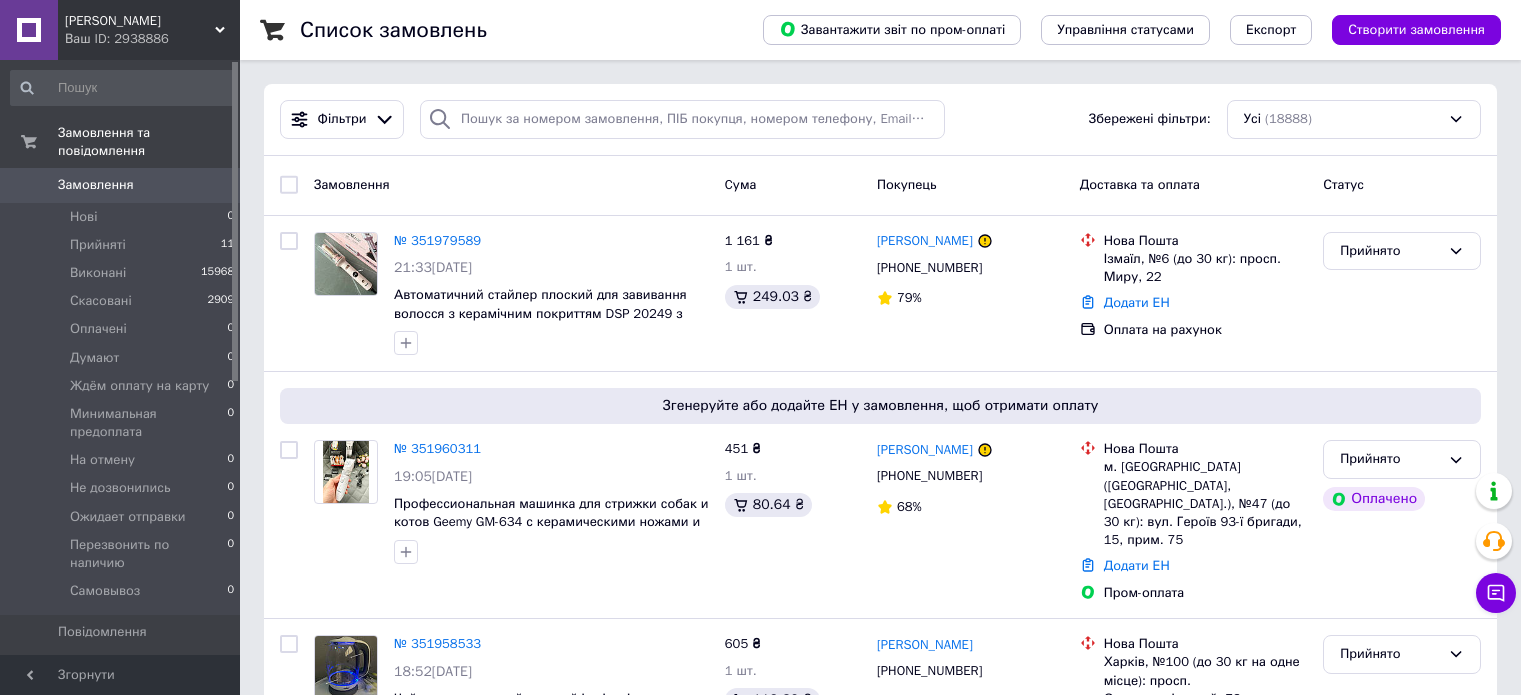 scroll, scrollTop: 0, scrollLeft: 0, axis: both 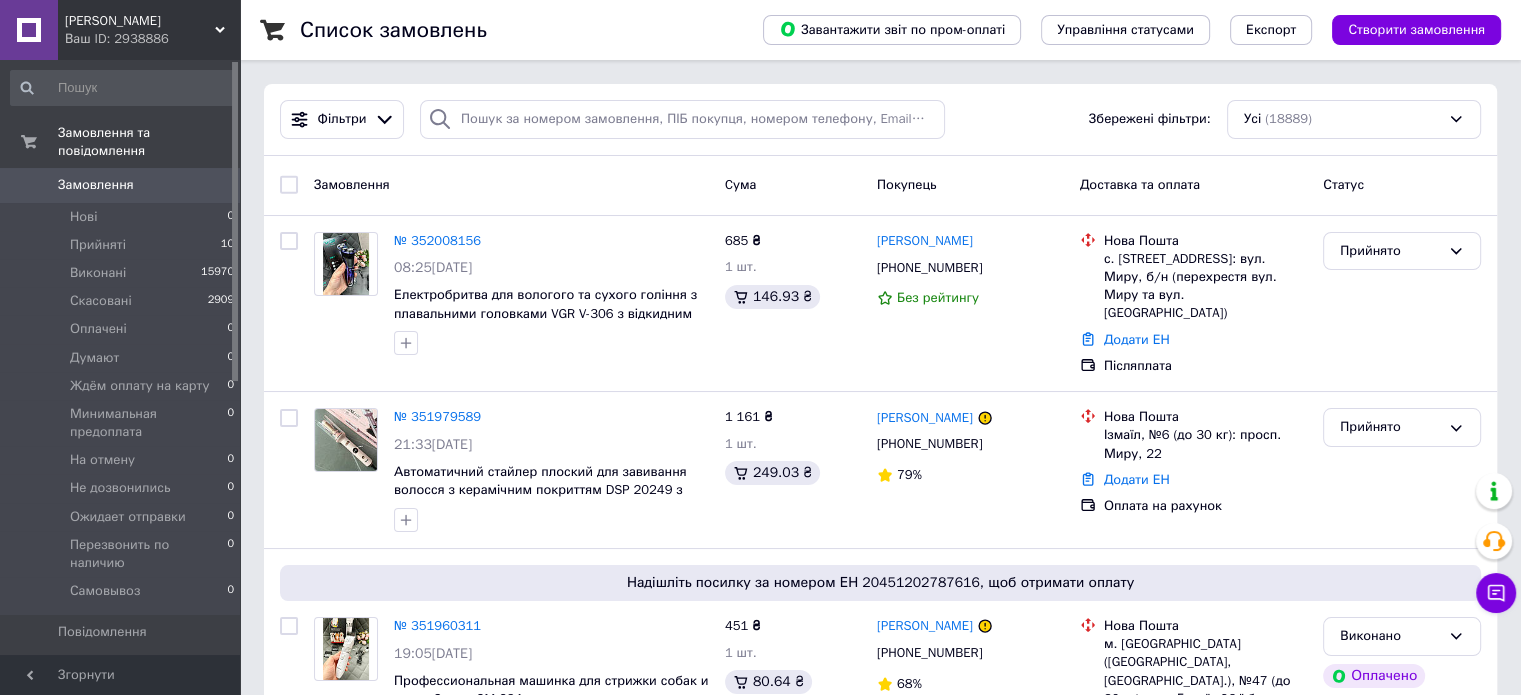 click on "Ваш ID: 2938886" at bounding box center [152, 39] 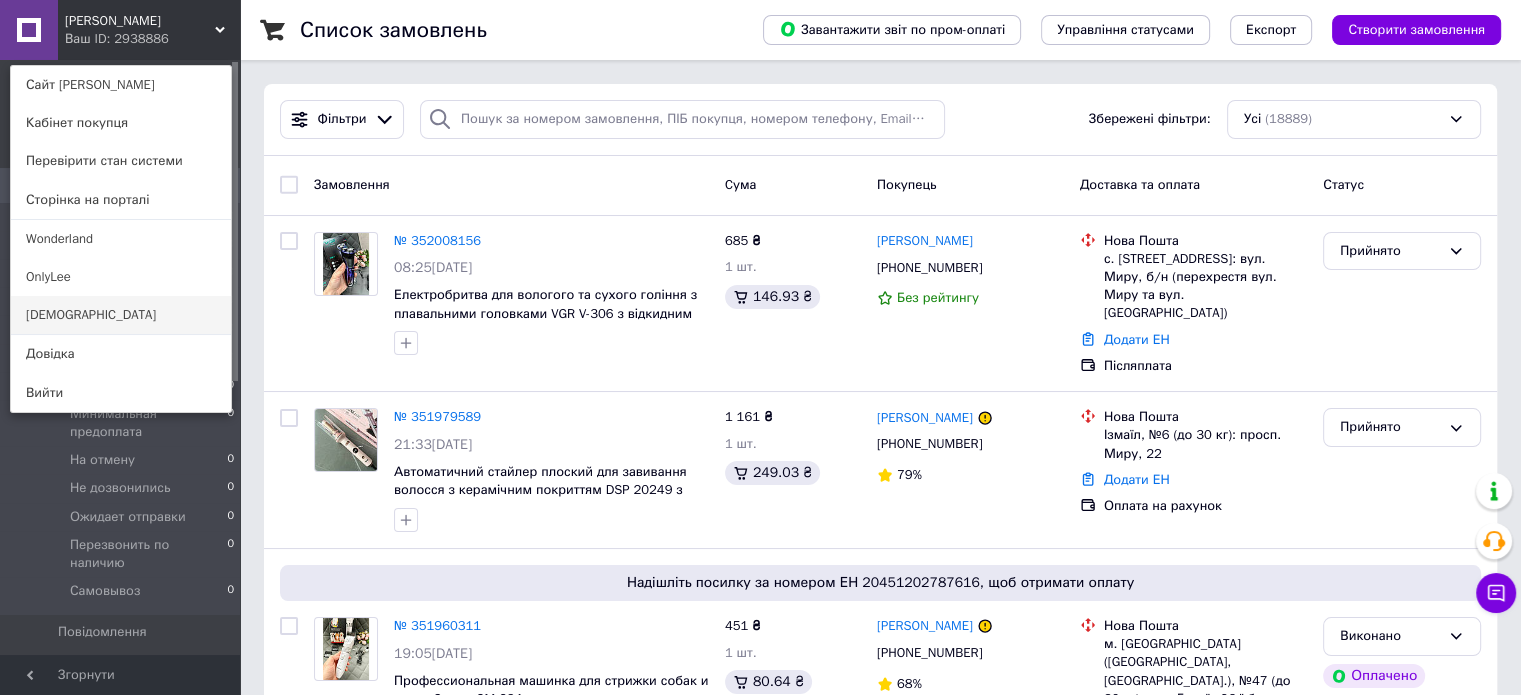 click on "[DEMOGRAPHIC_DATA]" at bounding box center (121, 315) 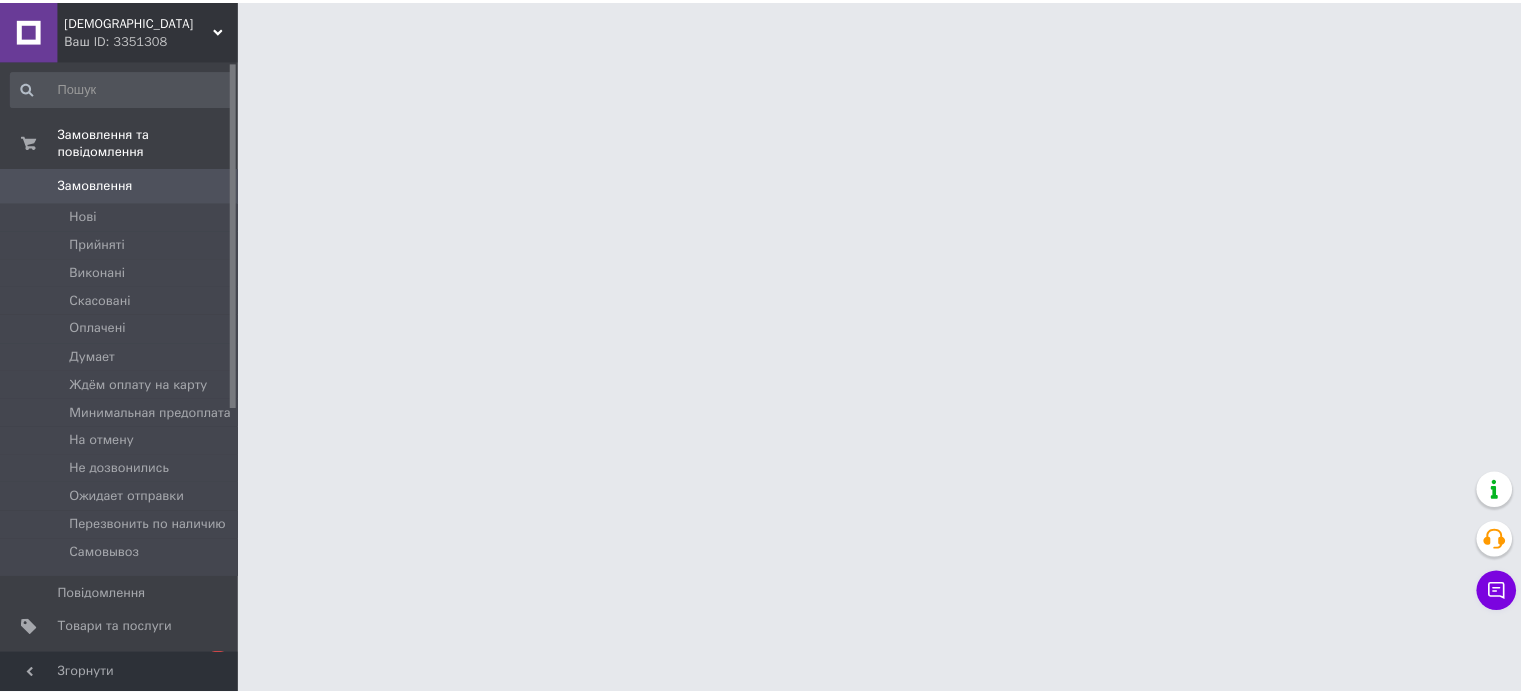 scroll, scrollTop: 0, scrollLeft: 0, axis: both 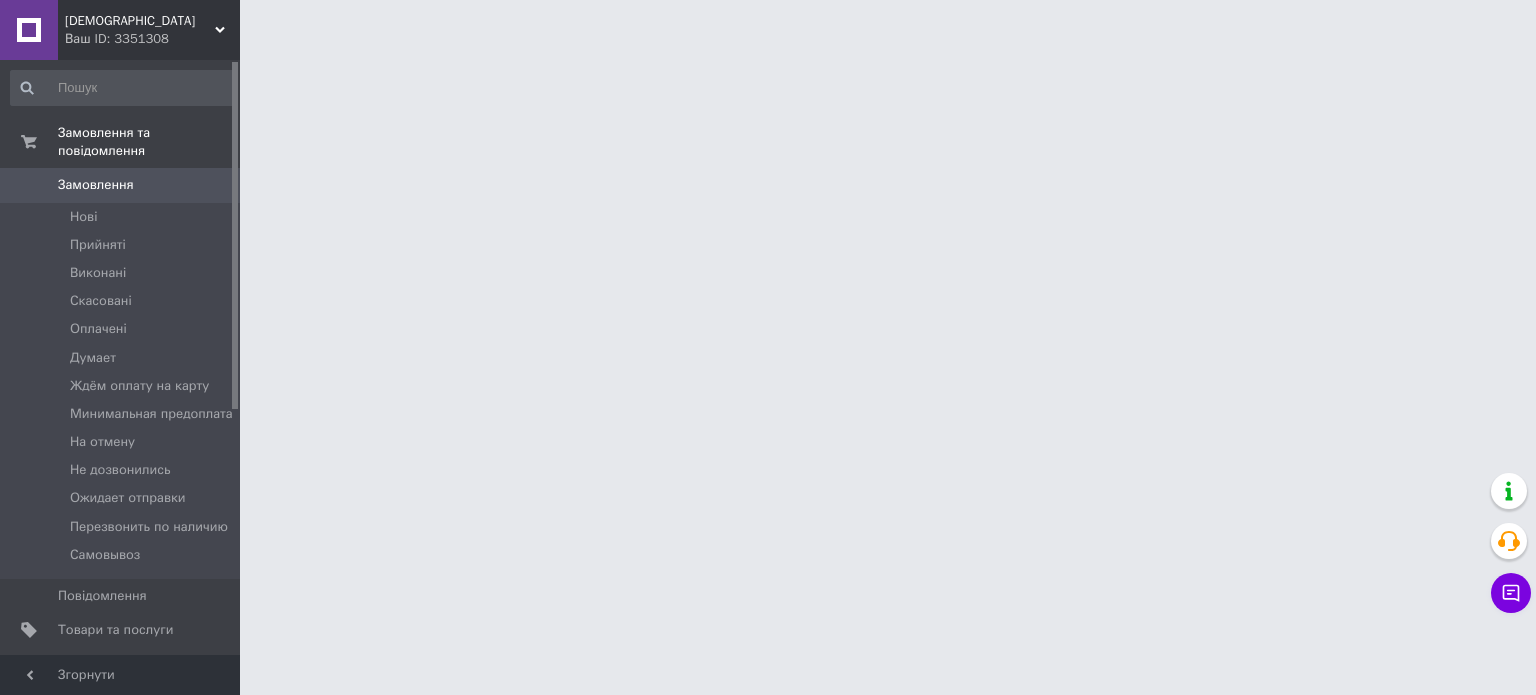 click on "[DEMOGRAPHIC_DATA]" at bounding box center (123, 664) 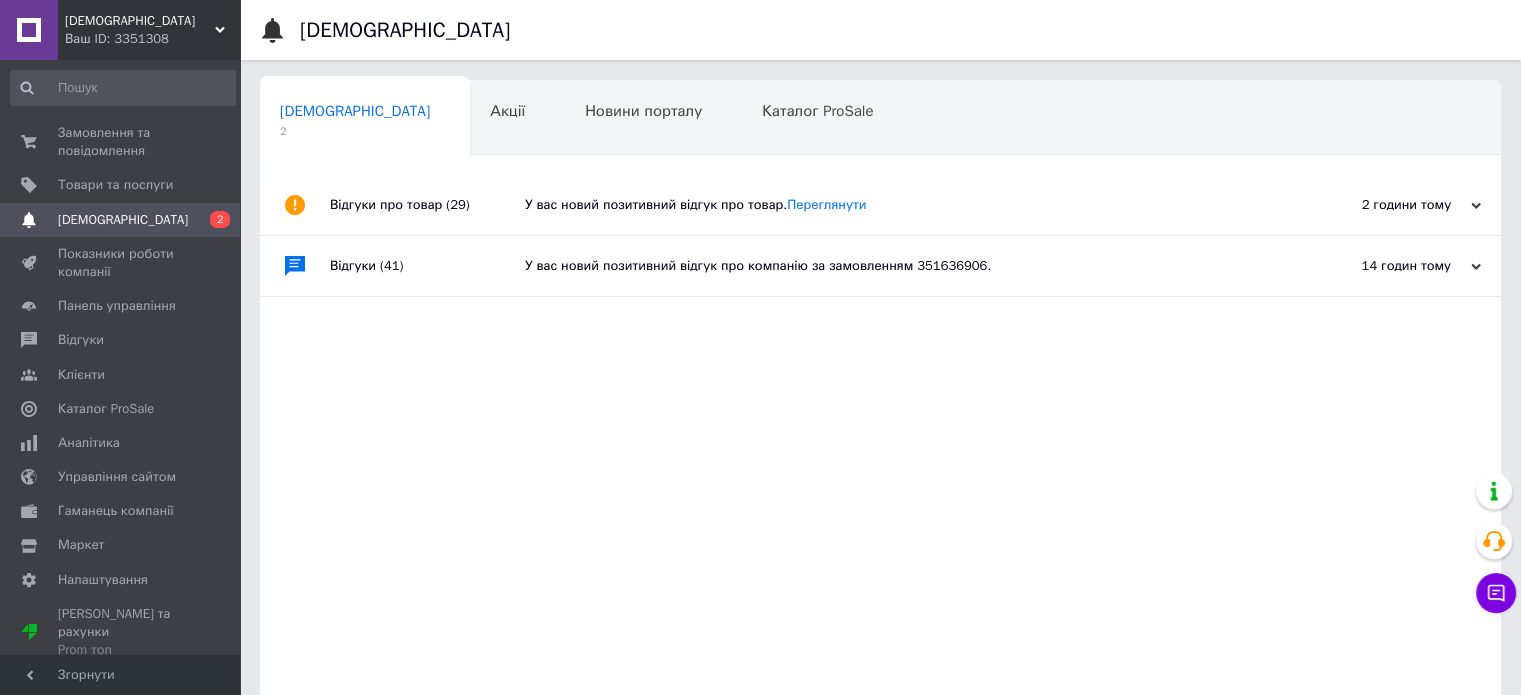 click on "У вас новий позитивний відгук про товар.  Переглянути" at bounding box center (903, 205) 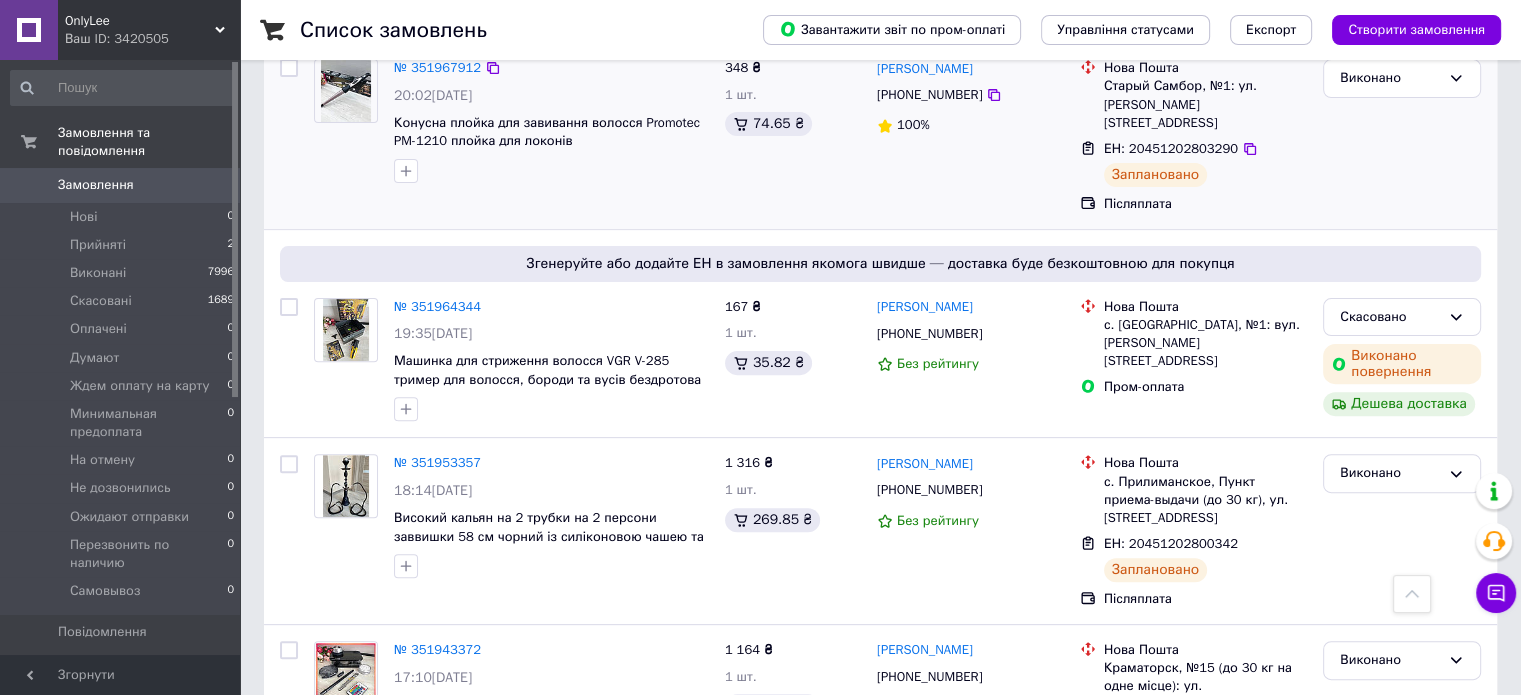 scroll, scrollTop: 600, scrollLeft: 0, axis: vertical 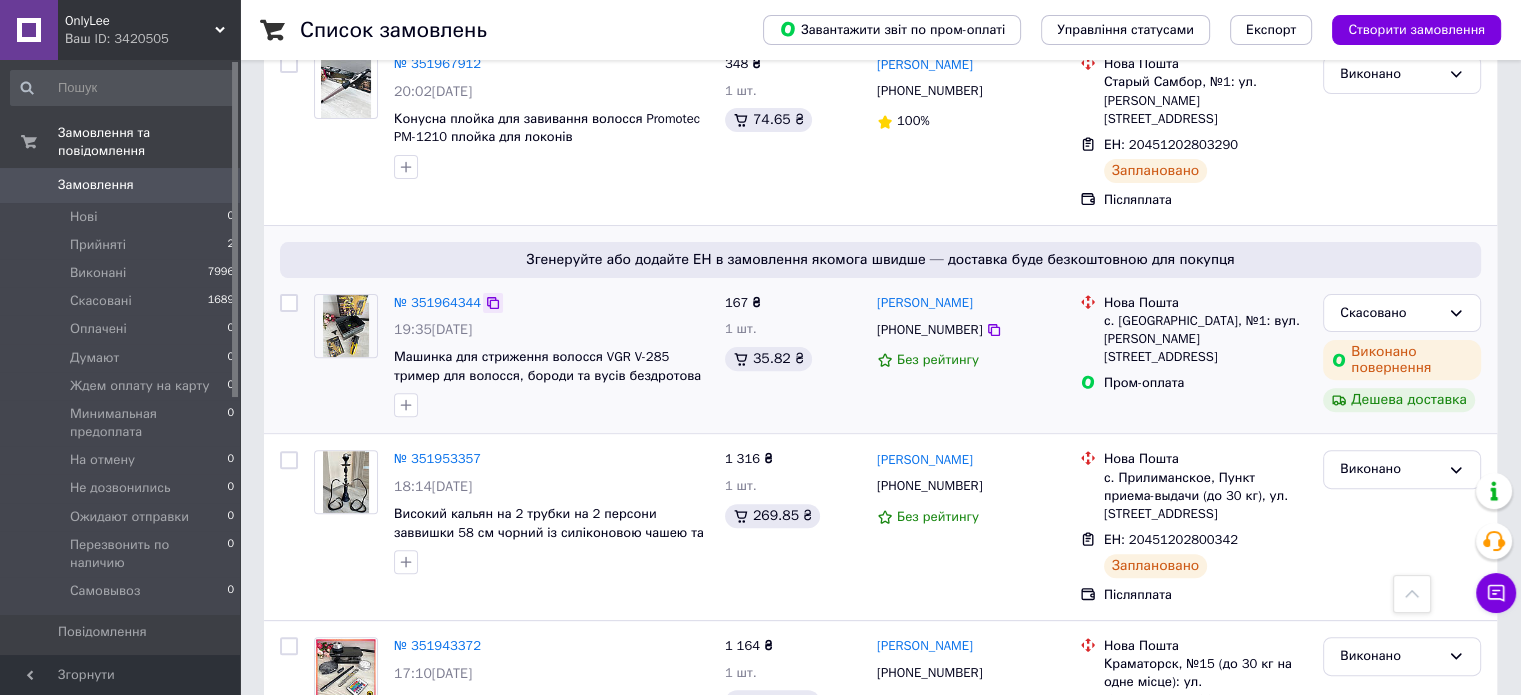 click 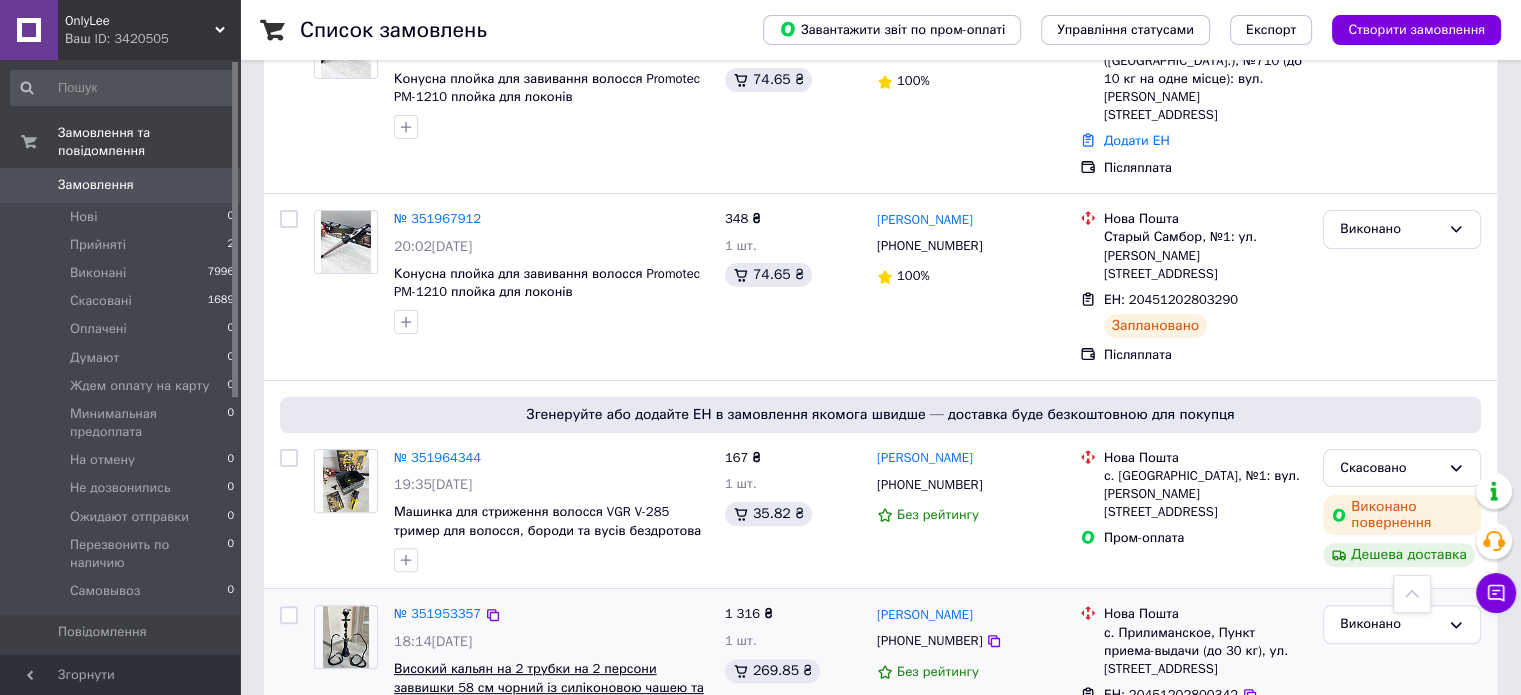 scroll, scrollTop: 400, scrollLeft: 0, axis: vertical 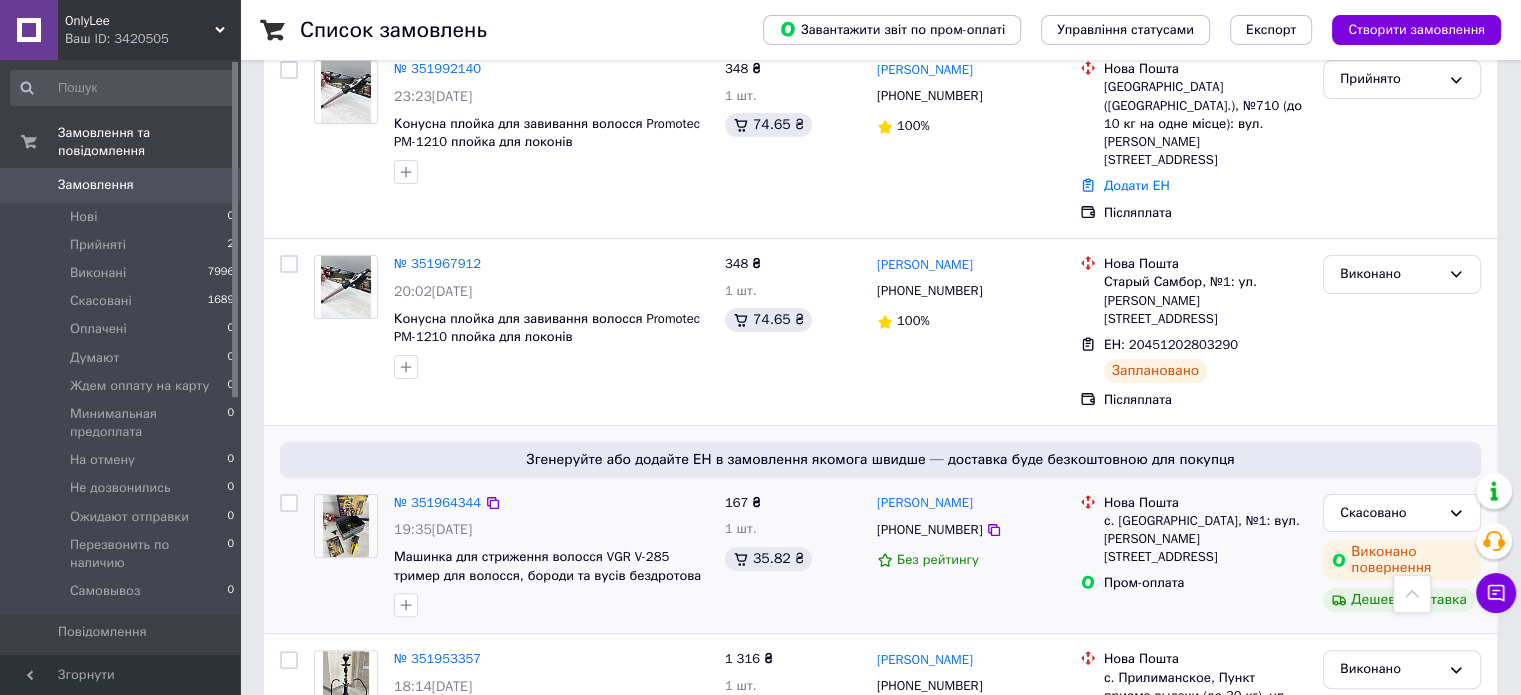 click on "№ 351964344" at bounding box center [437, 503] 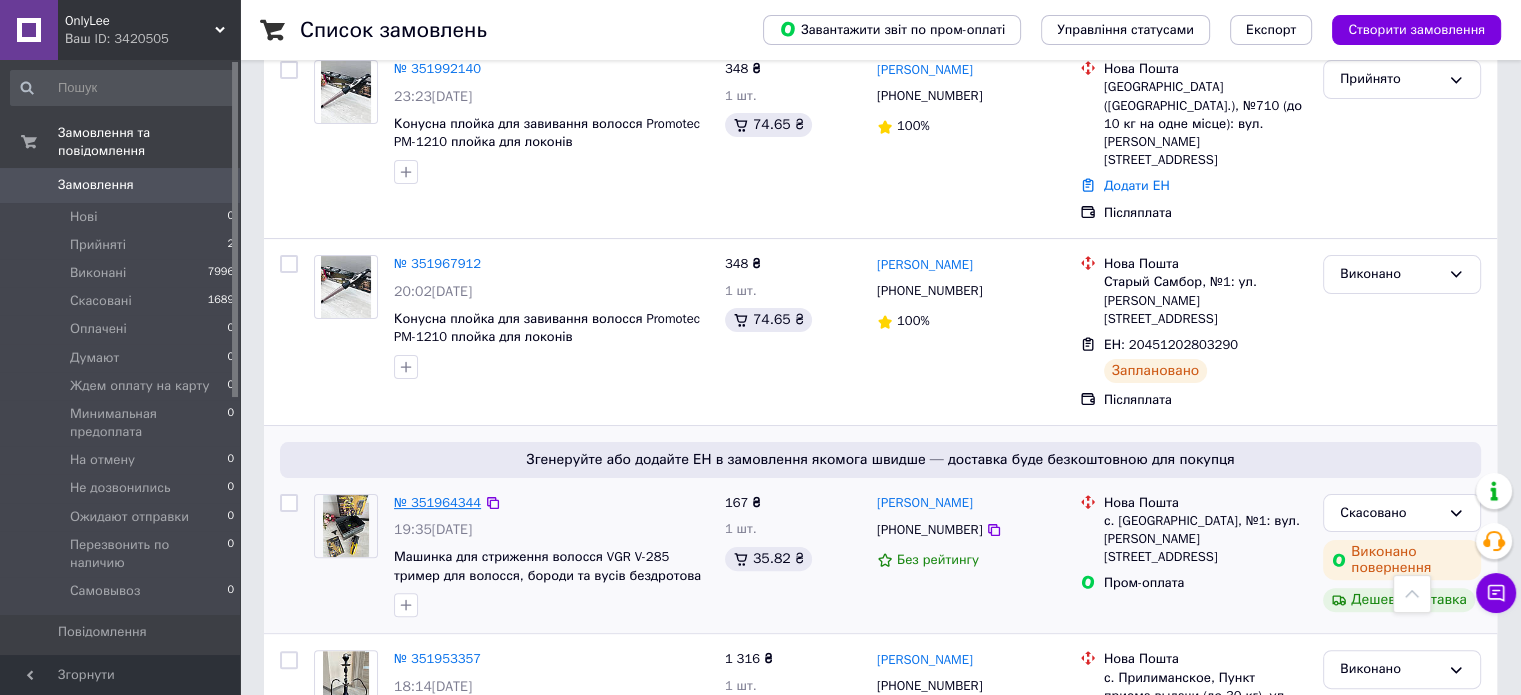 click on "№ 351964344" at bounding box center [437, 502] 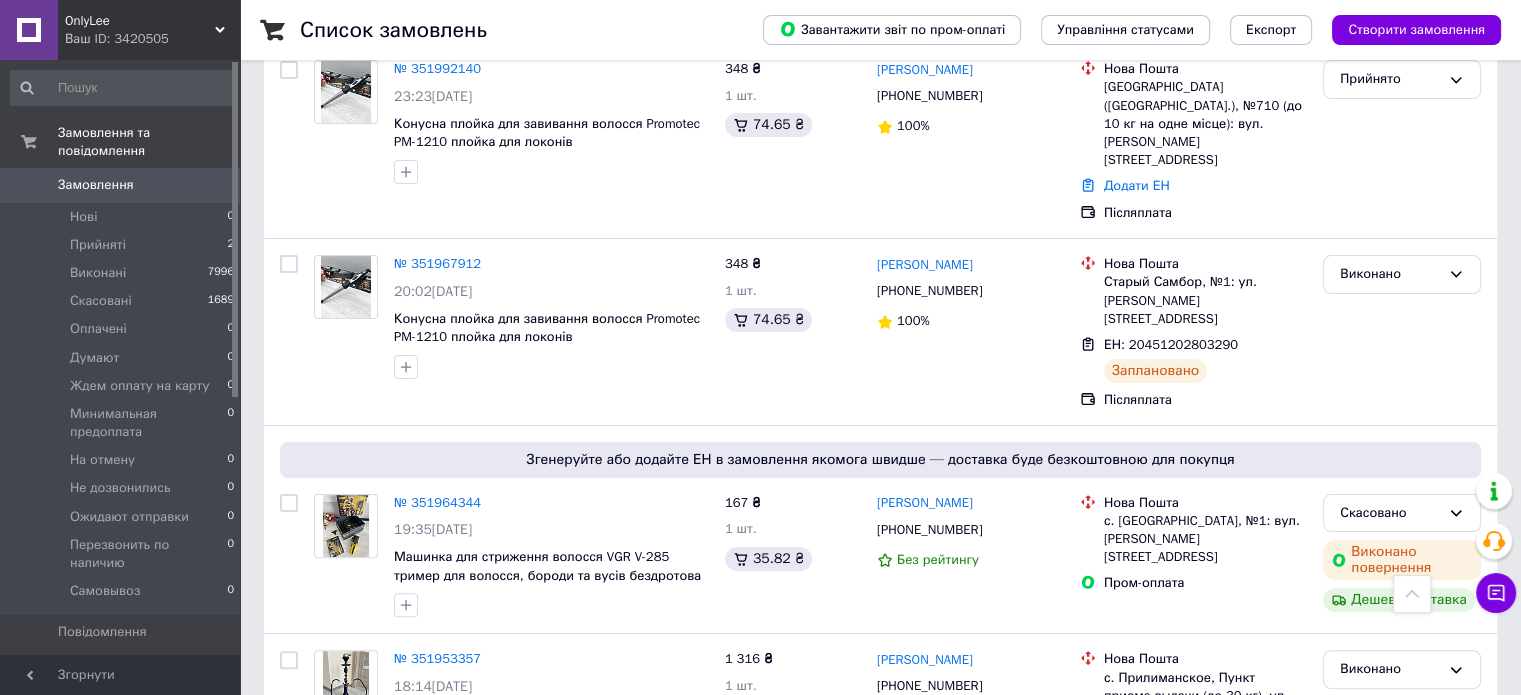 scroll, scrollTop: 0, scrollLeft: 0, axis: both 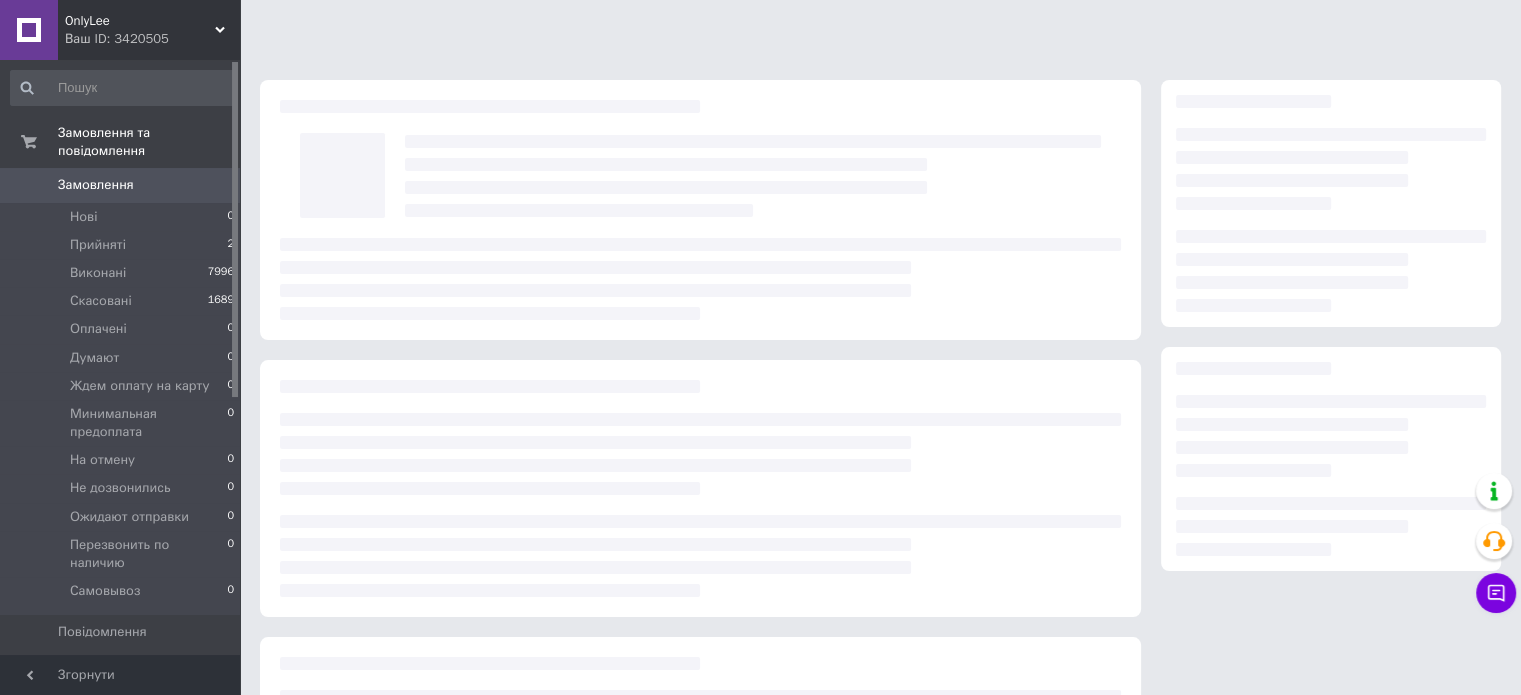 click at bounding box center (700, 488) 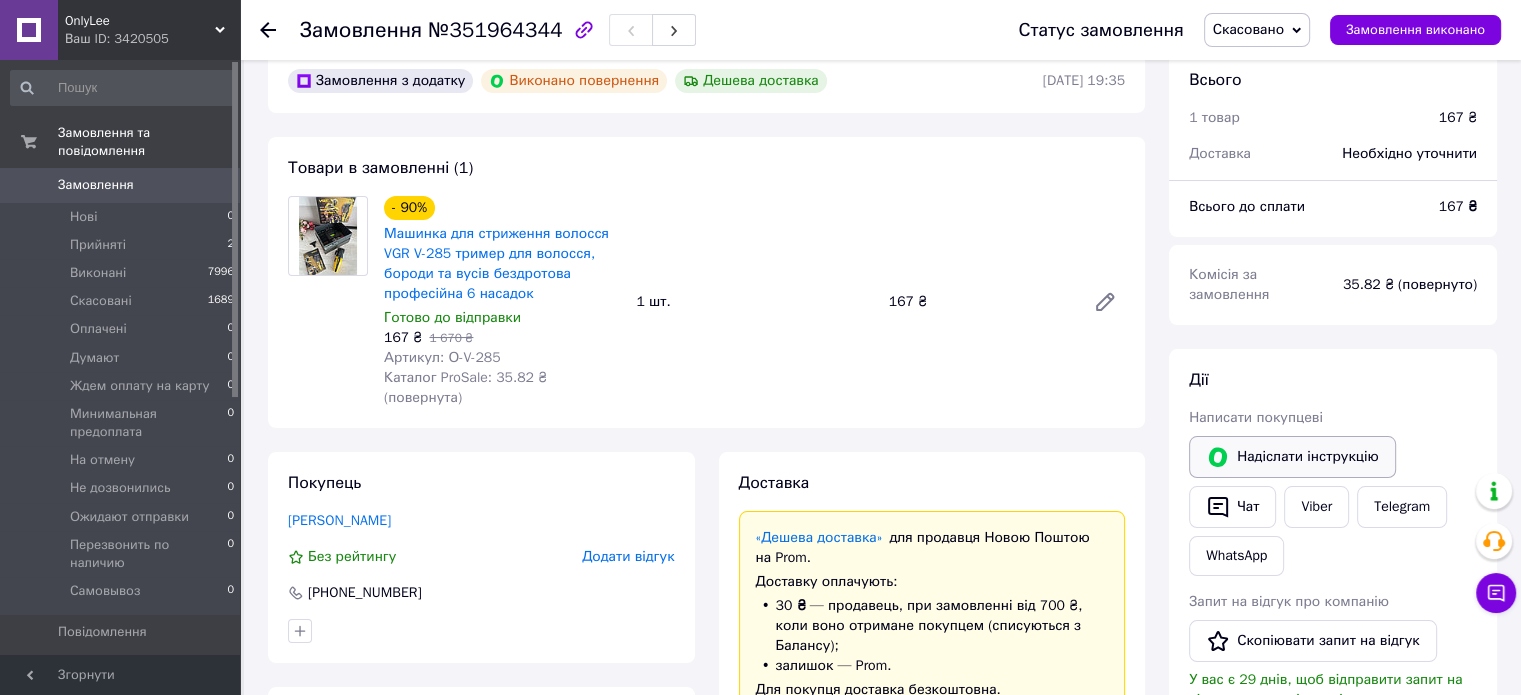 scroll, scrollTop: 0, scrollLeft: 0, axis: both 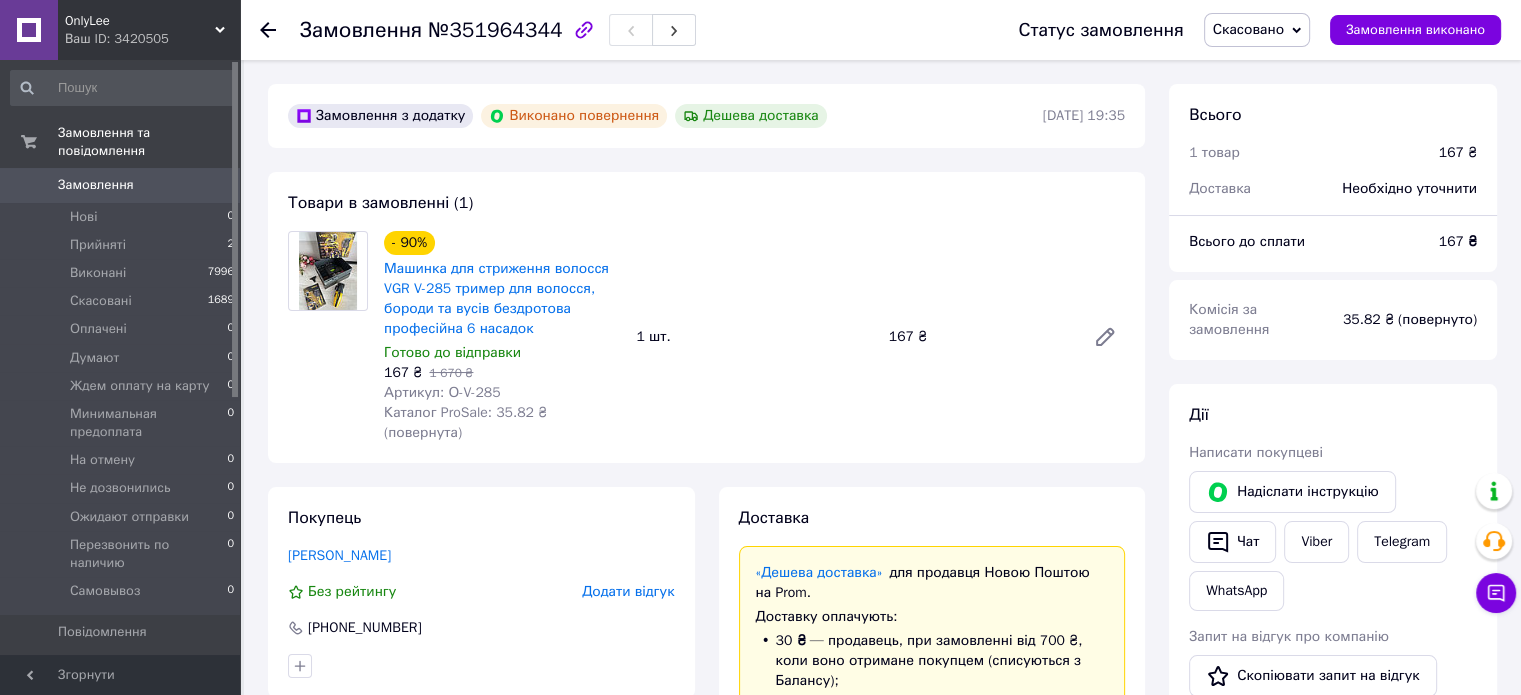 click on "OnlyLee" at bounding box center [140, 21] 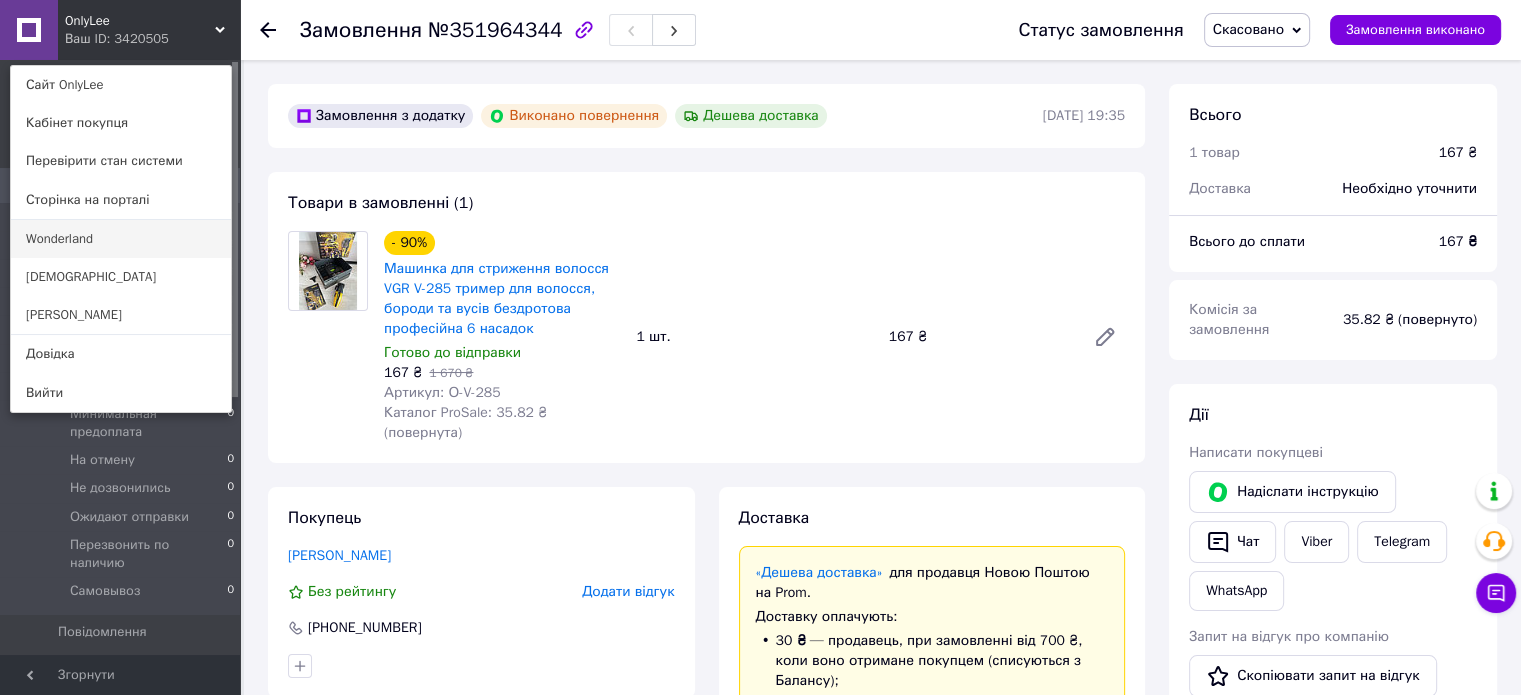 click on "Wonderland" at bounding box center [121, 239] 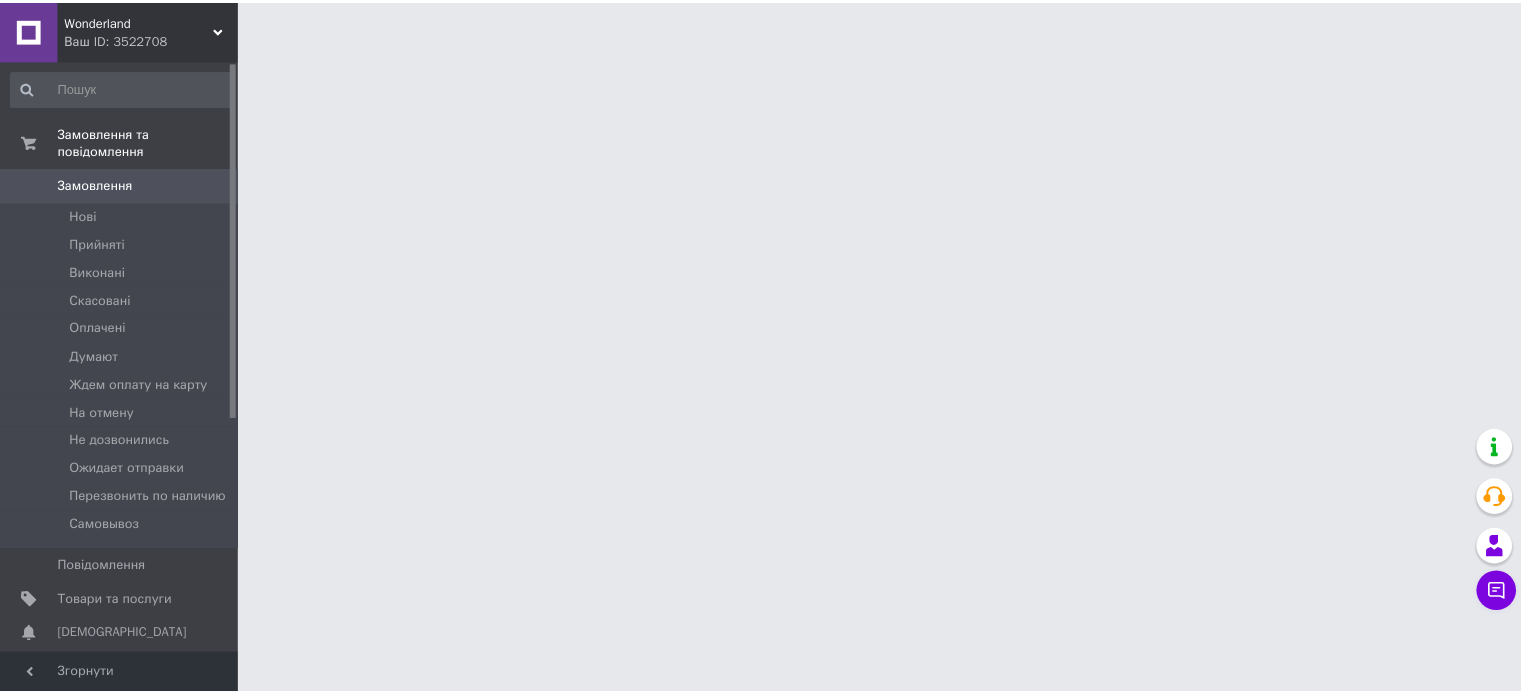 scroll, scrollTop: 0, scrollLeft: 0, axis: both 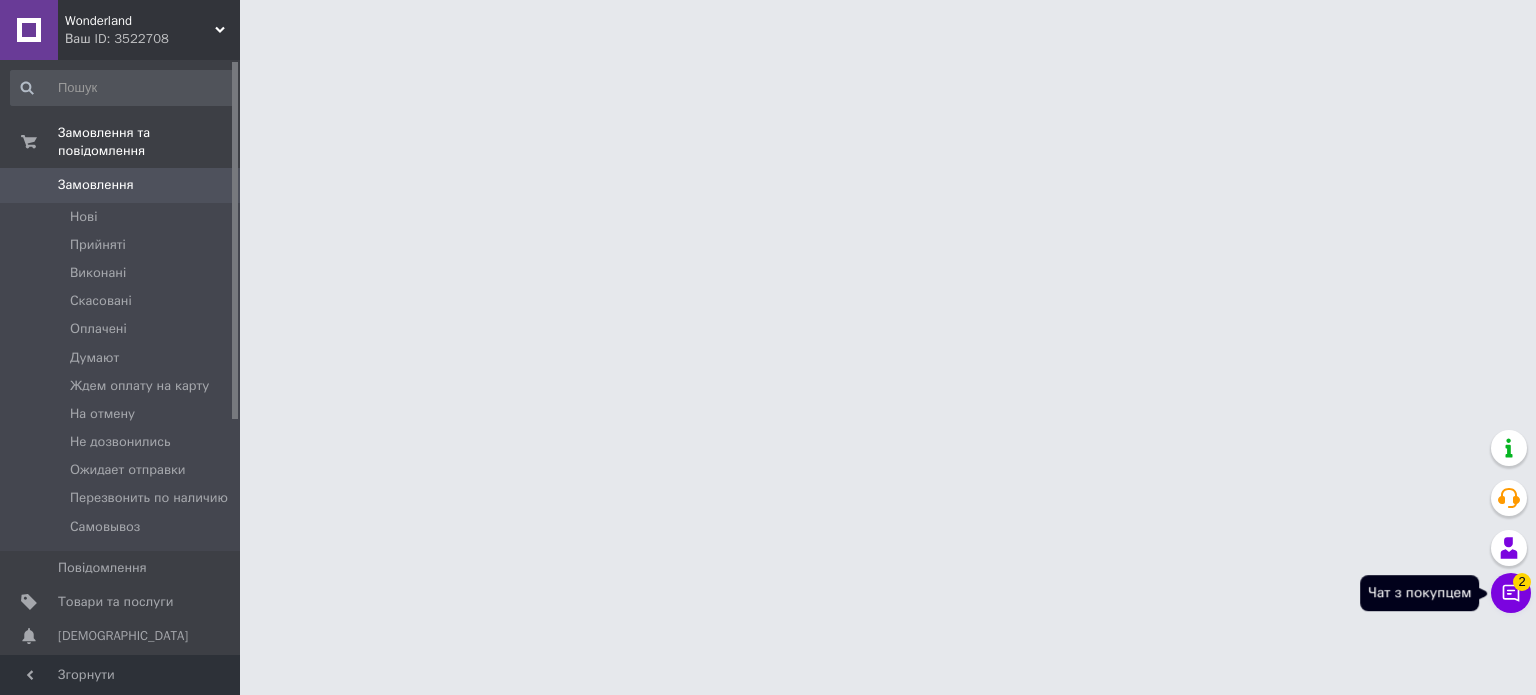click on "Чат з покупцем 2" at bounding box center (1511, 593) 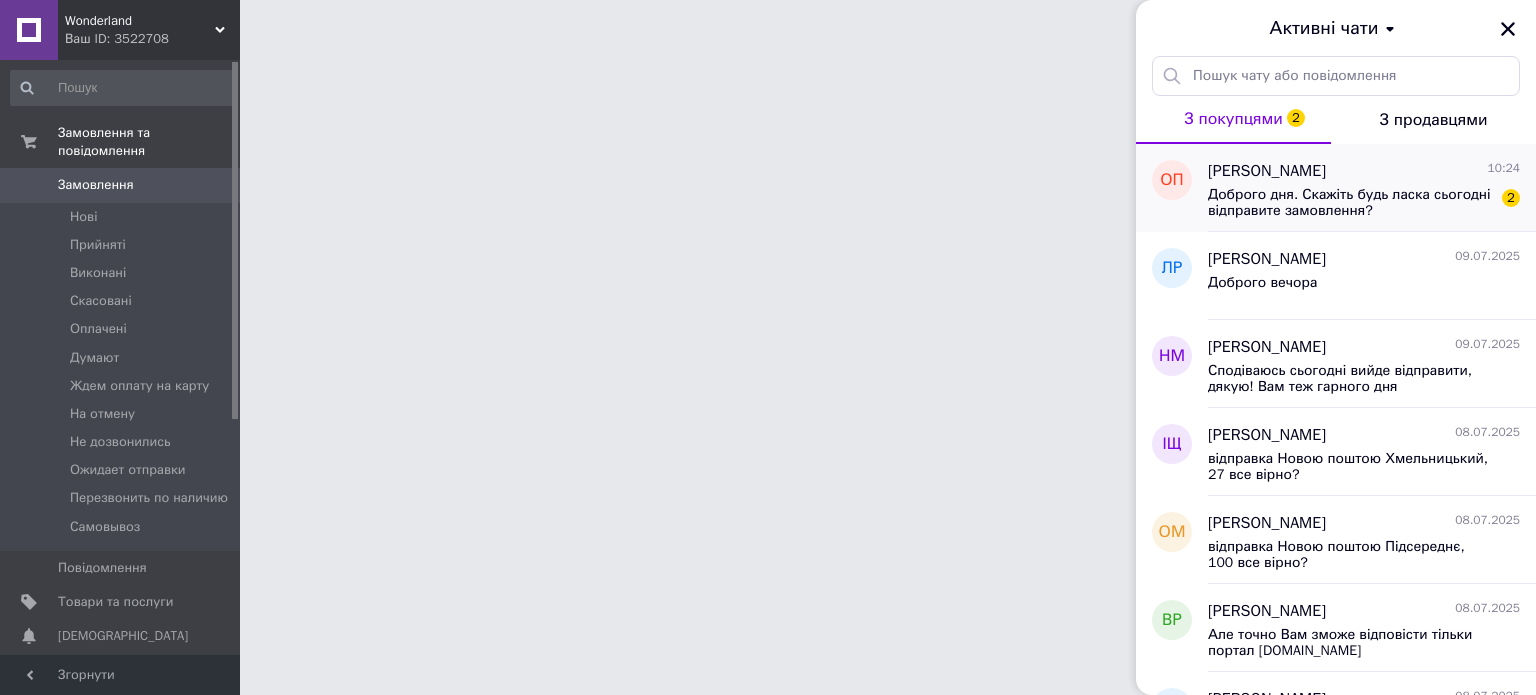 click on "Доброго дня. Скажіть будь ласка сьогодні відправите замовлення?" at bounding box center (1350, 203) 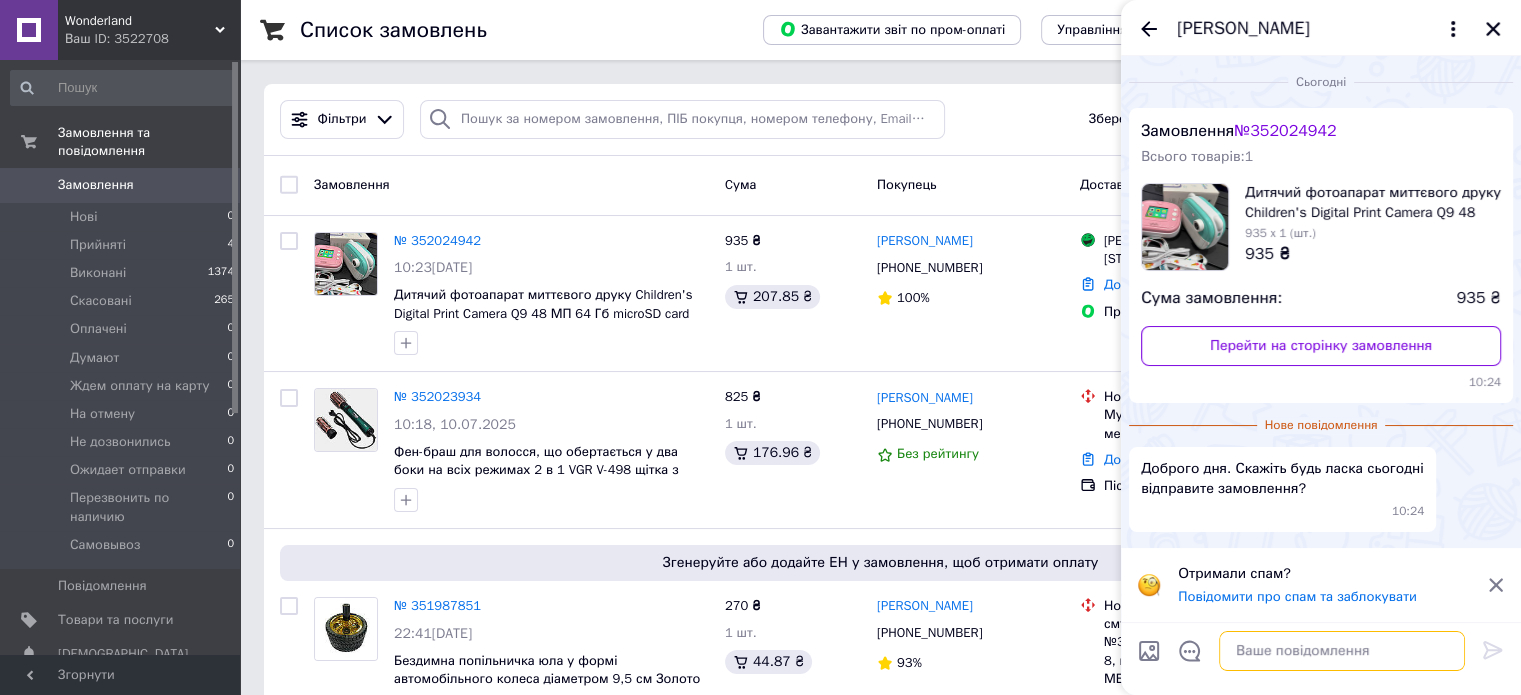 click at bounding box center (1342, 651) 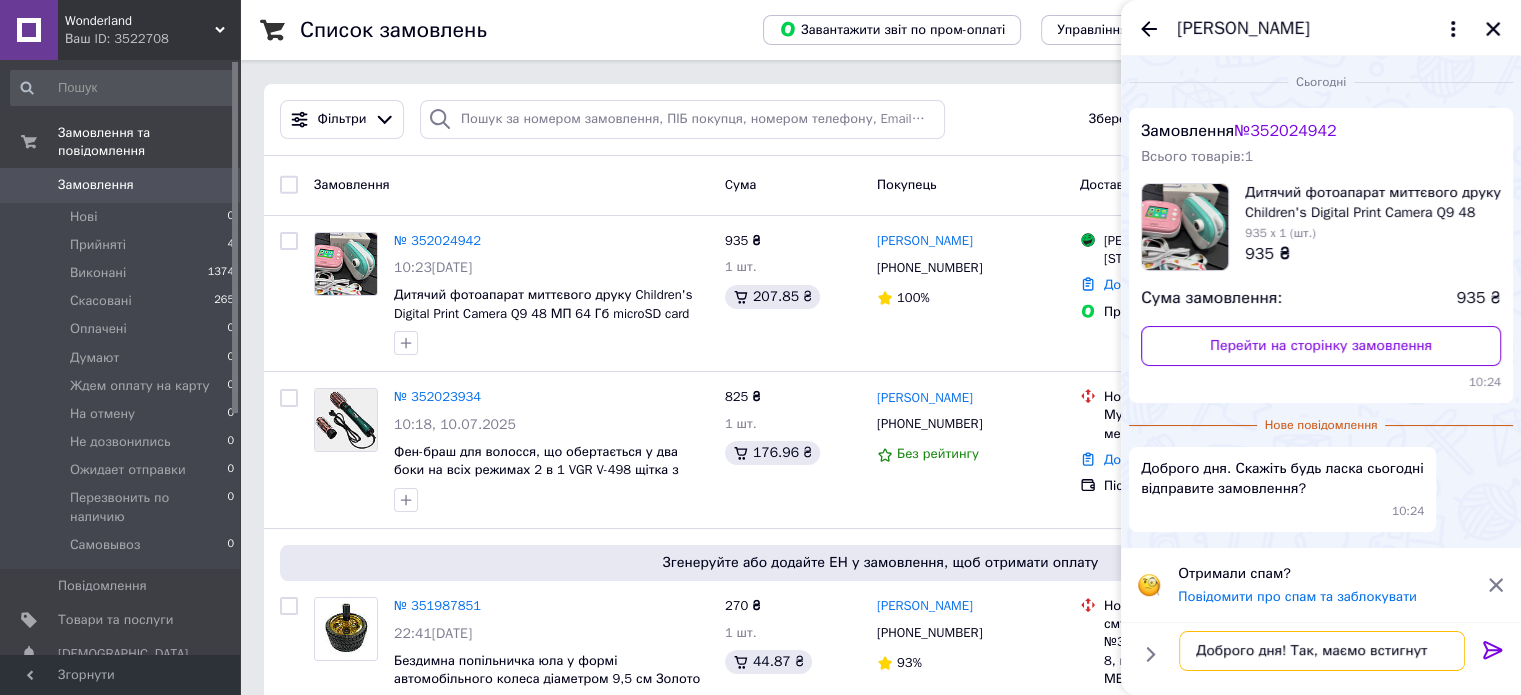 type on "Доброго дня! Так, маємо встигнути" 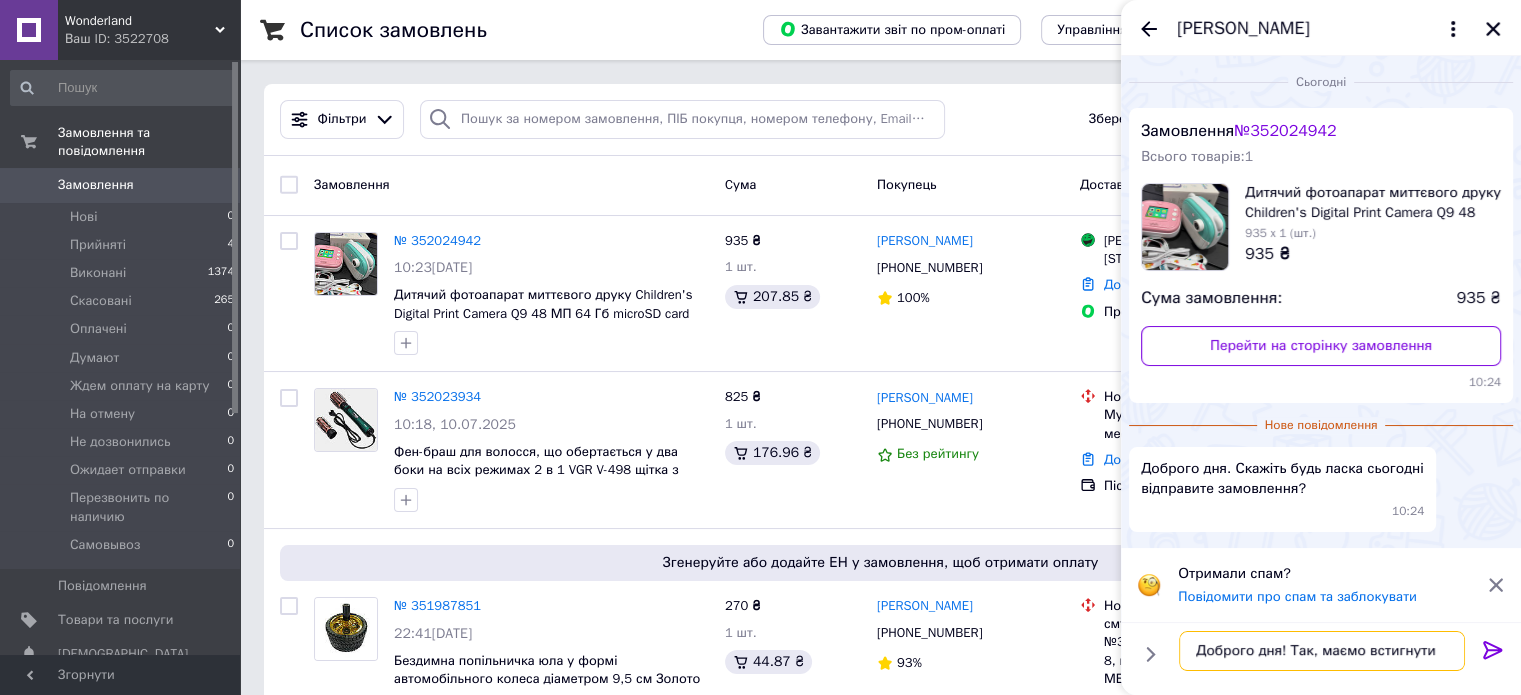 type 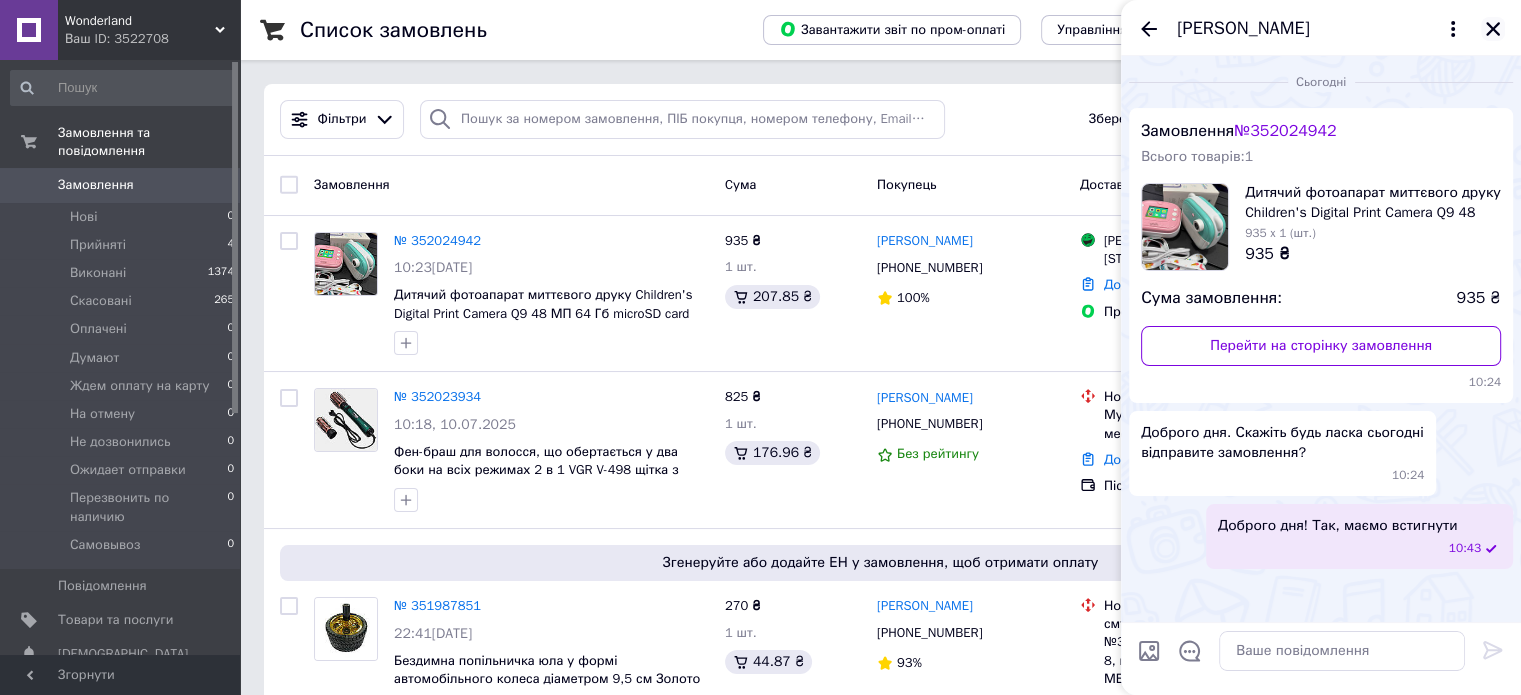 click 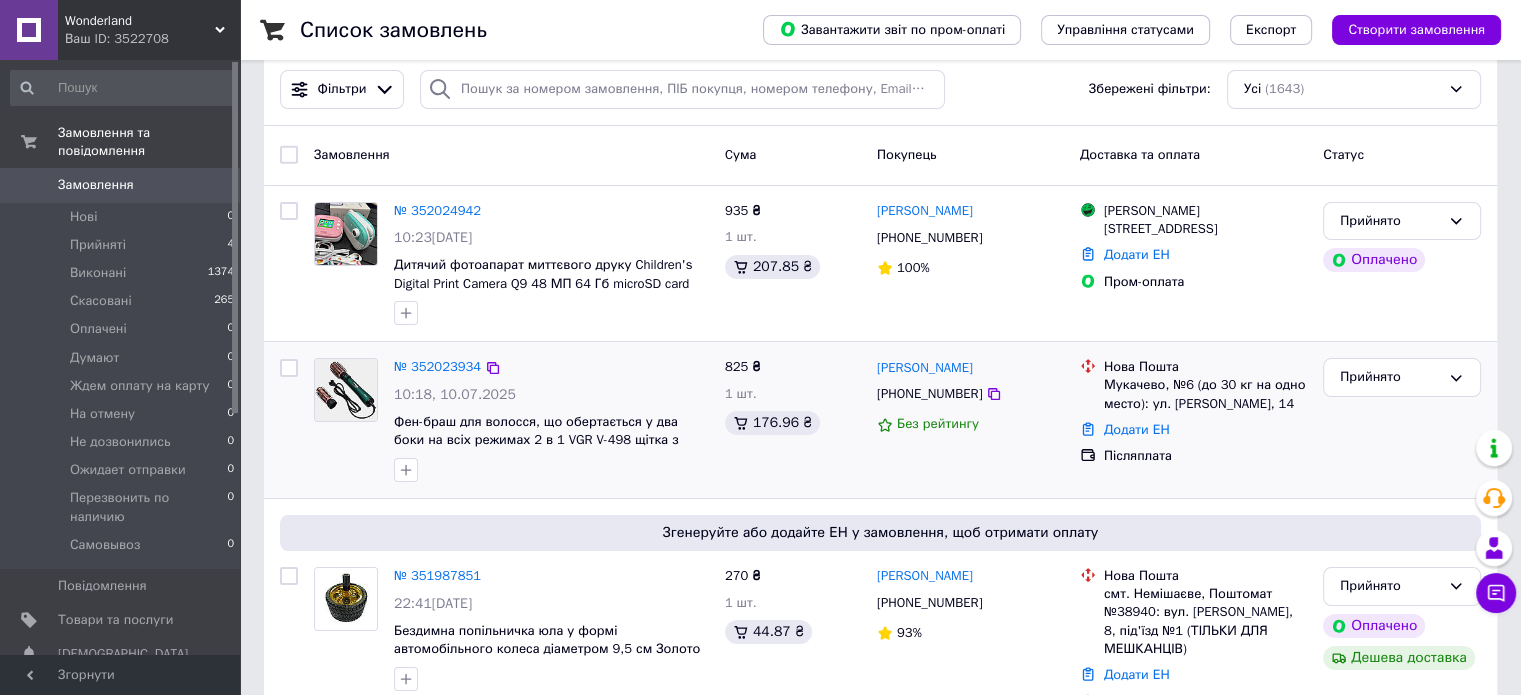 scroll, scrollTop: 0, scrollLeft: 0, axis: both 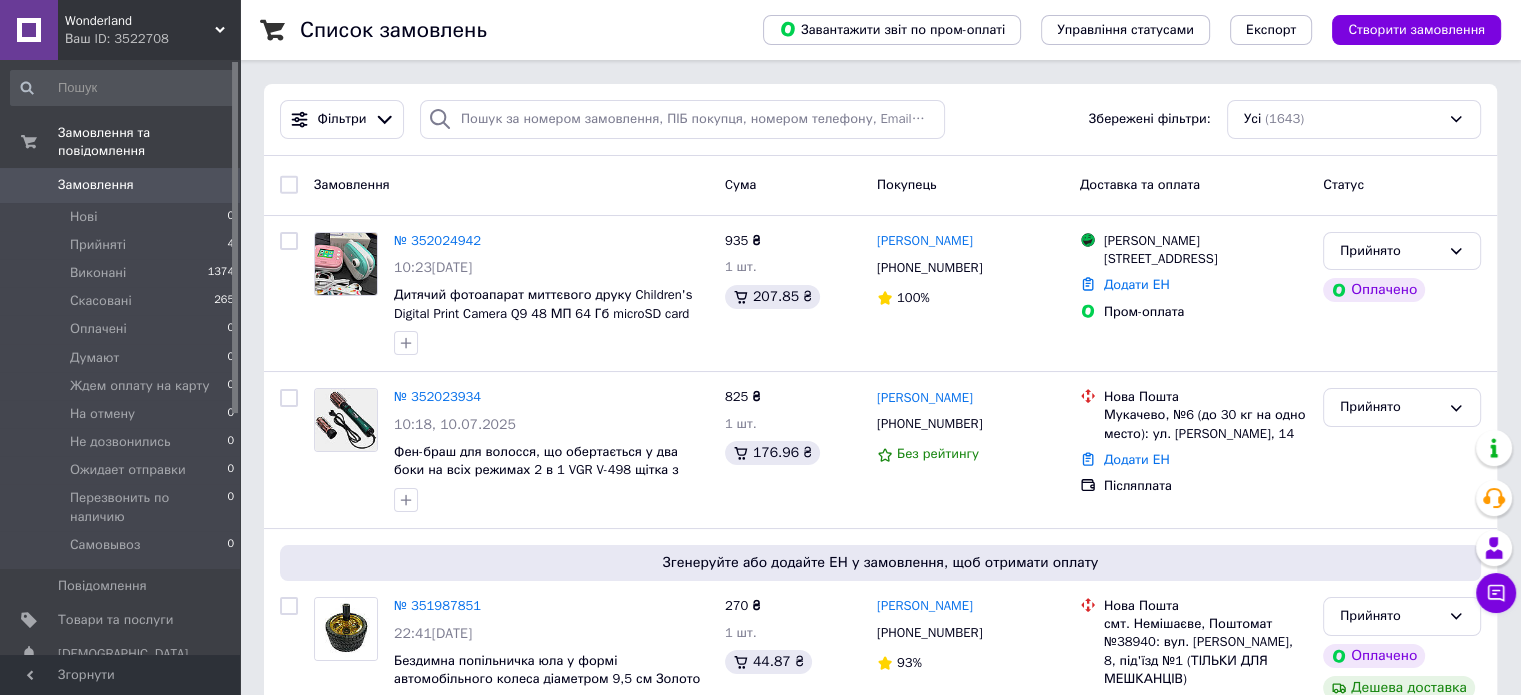 click on "Wonderland" at bounding box center [140, 21] 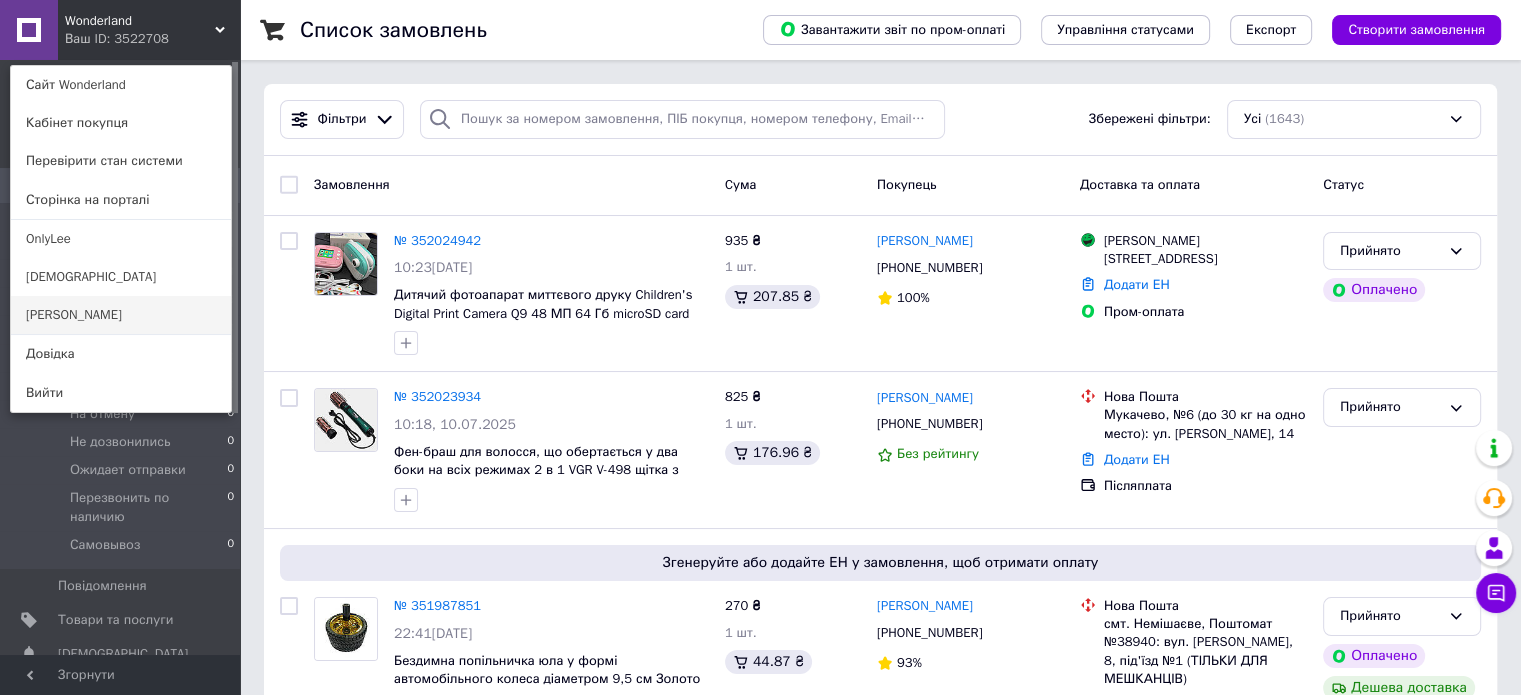click on "[PERSON_NAME]" at bounding box center (121, 315) 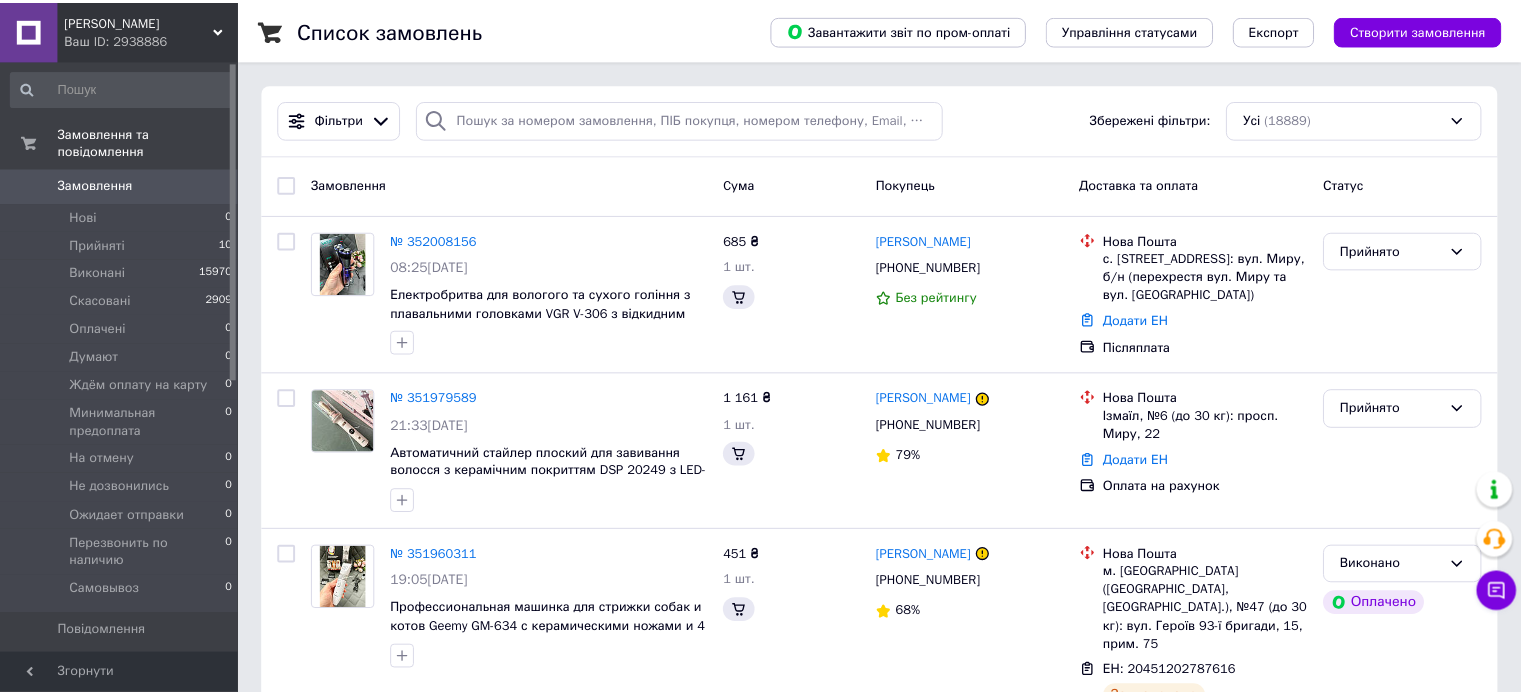 scroll, scrollTop: 0, scrollLeft: 0, axis: both 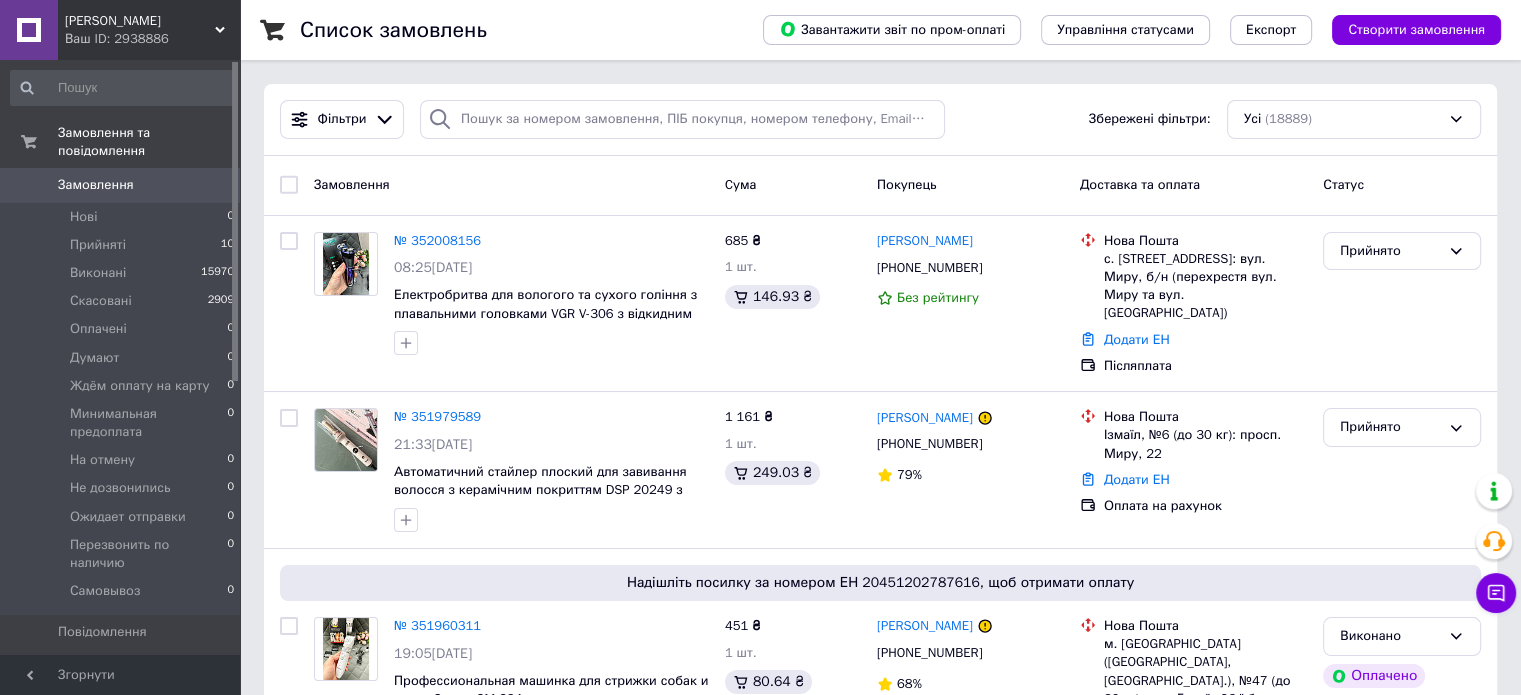 drag, startPoint x: 386, startPoint y: 56, endPoint x: 350, endPoint y: -60, distance: 121.45781 